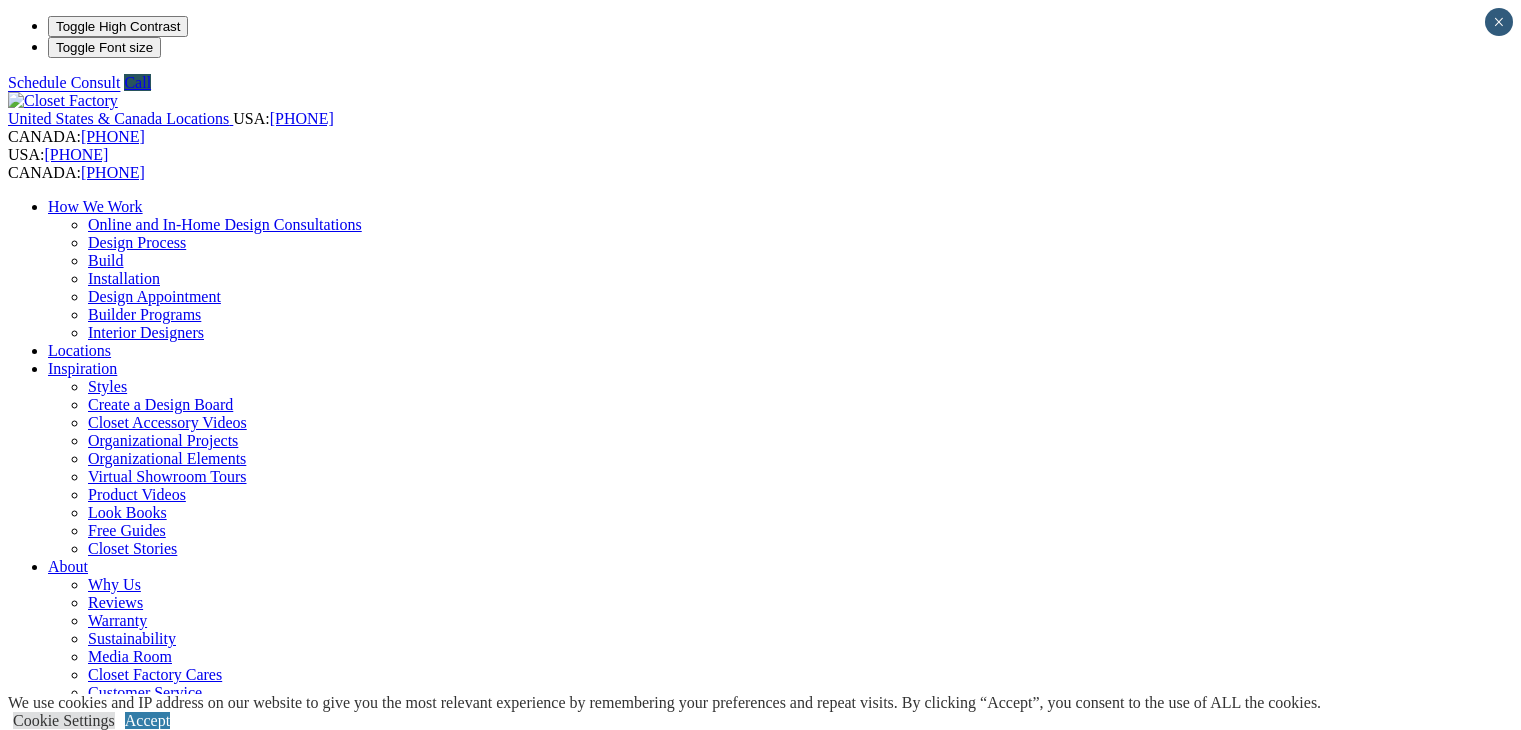 scroll, scrollTop: 0, scrollLeft: 0, axis: both 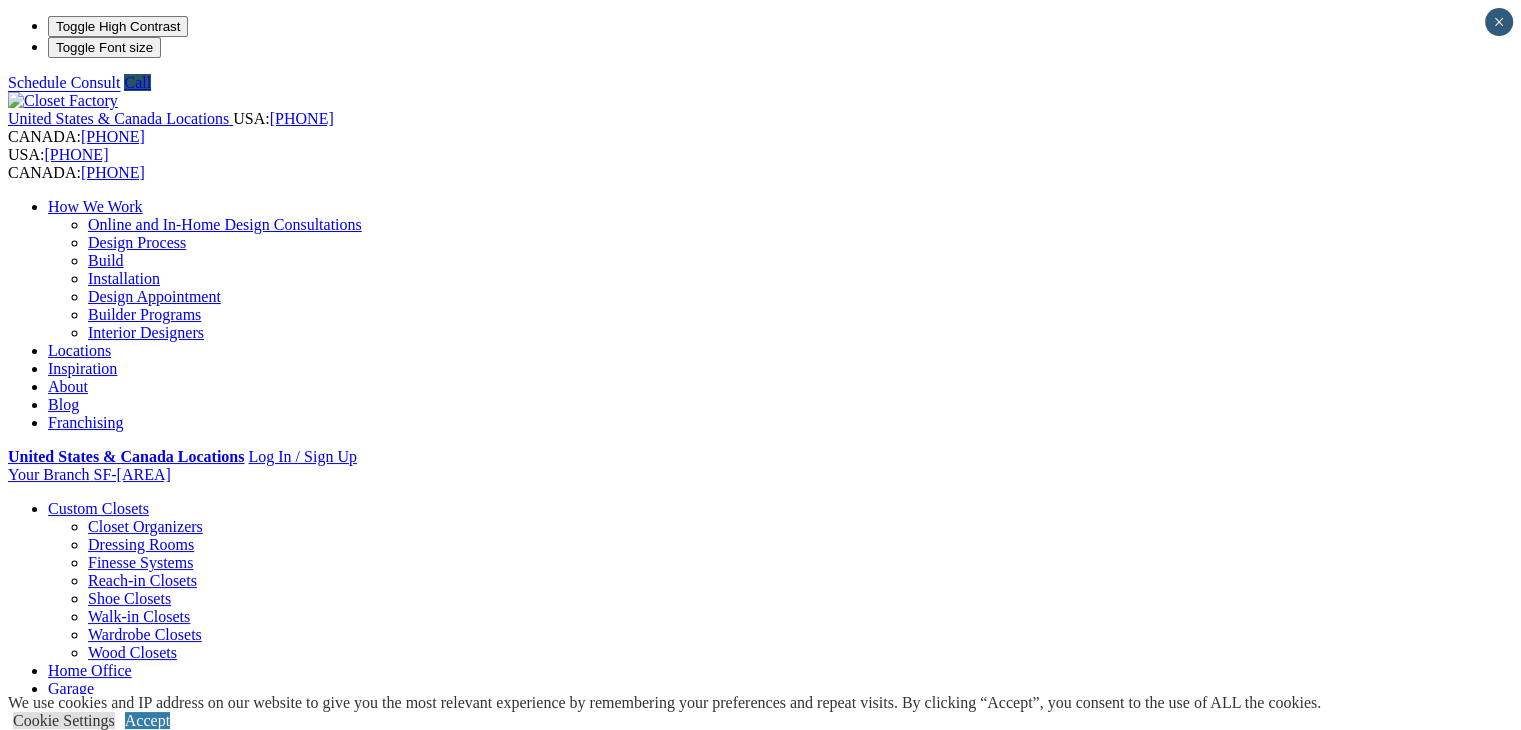 click on "Interior Designers" at bounding box center [146, 332] 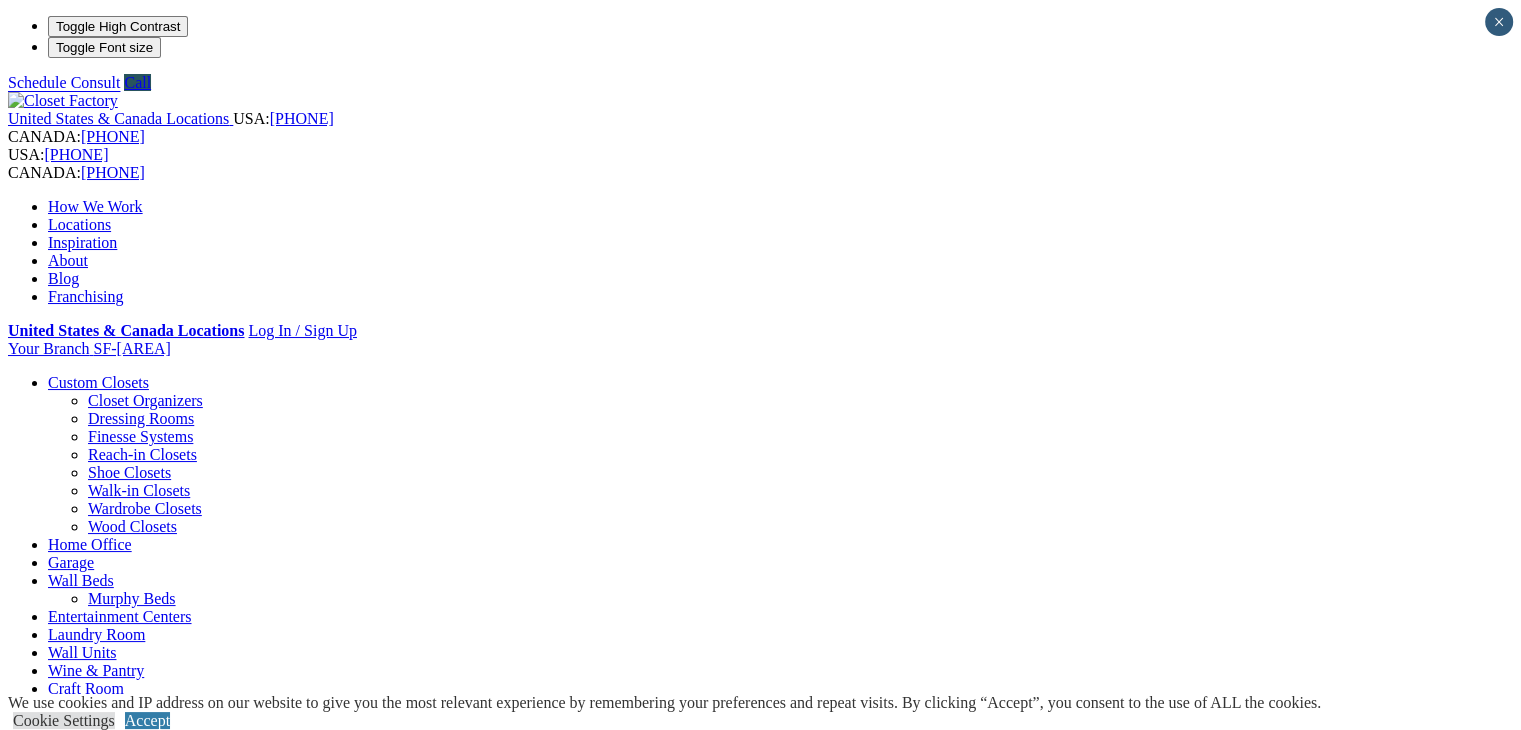 click at bounding box center (164, 794) 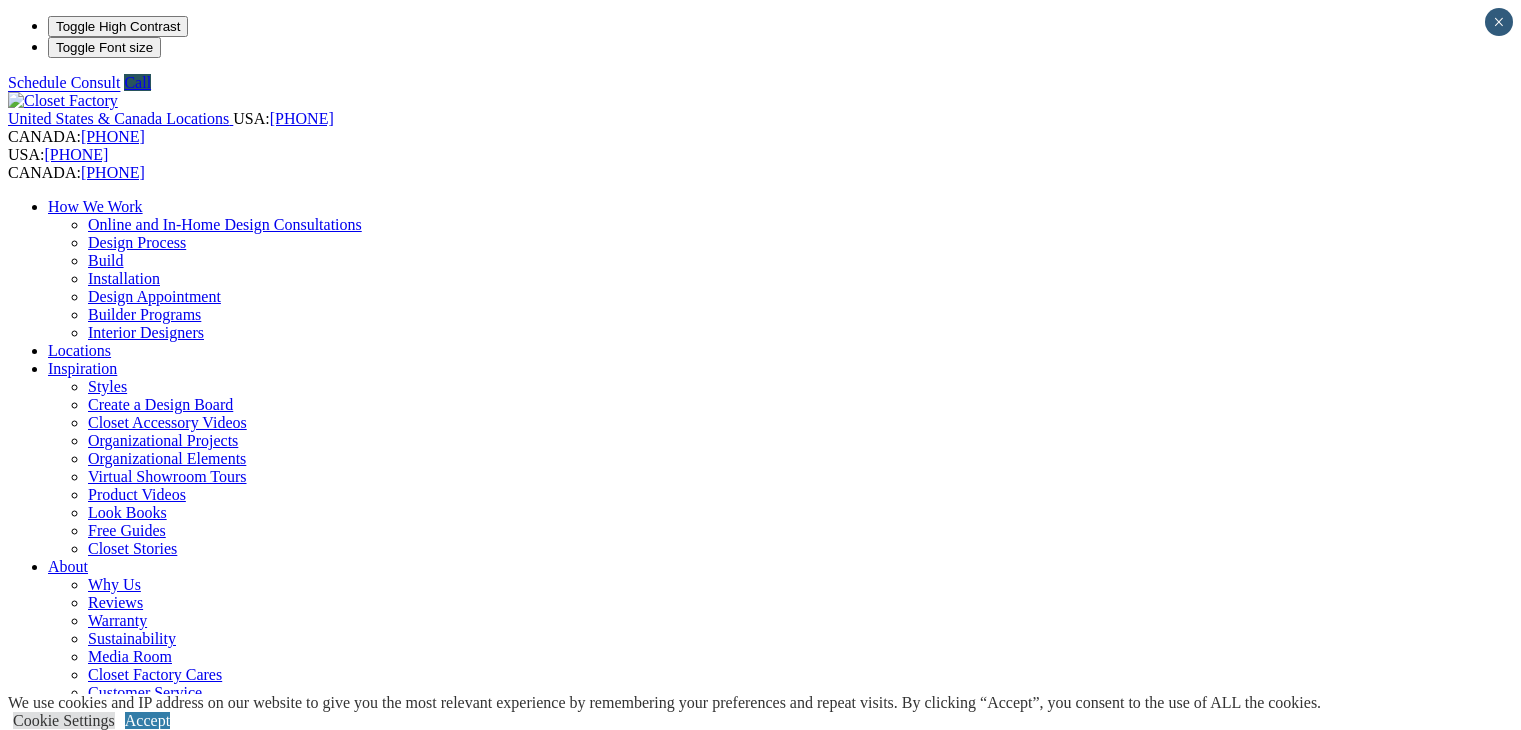 scroll, scrollTop: 0, scrollLeft: 0, axis: both 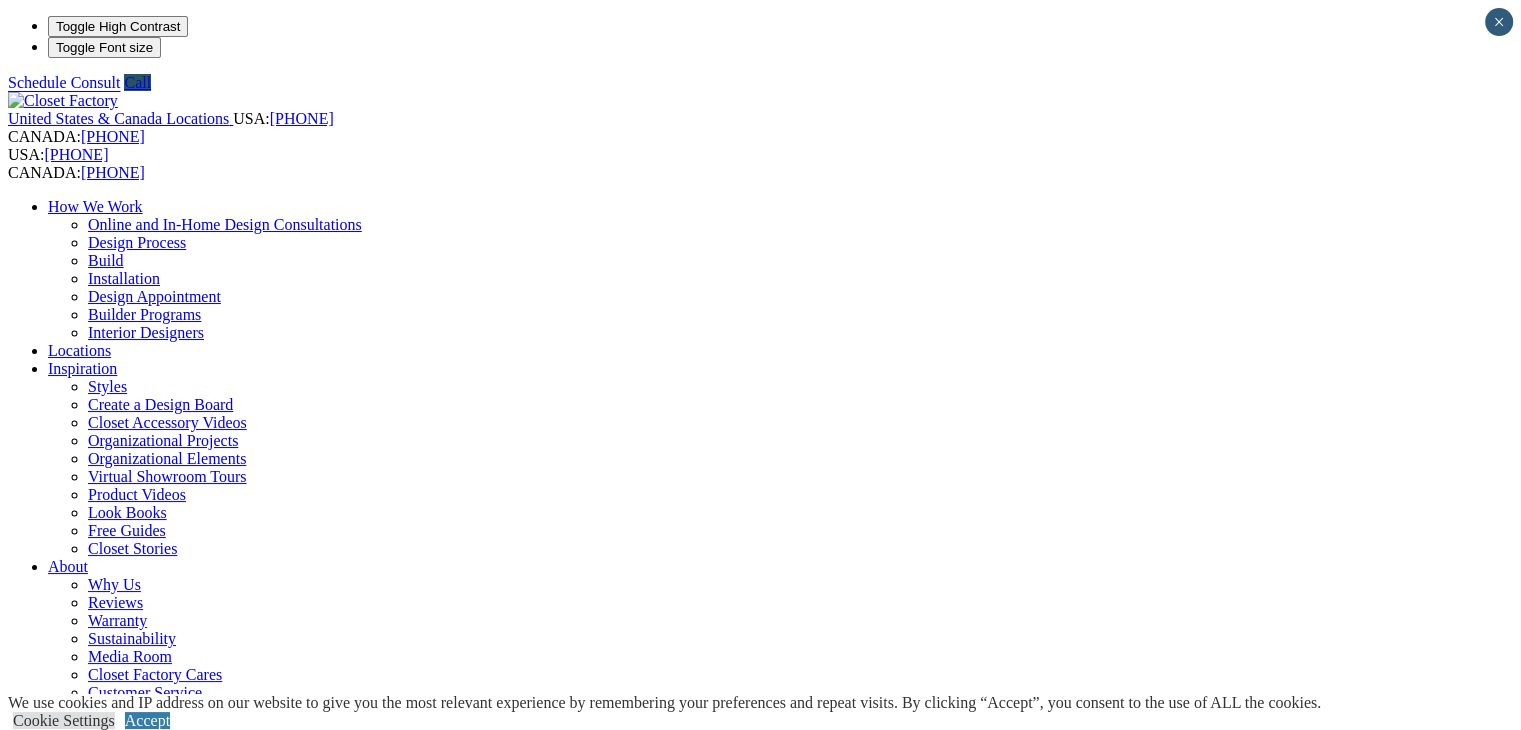 click on "Design Process" at bounding box center [137, 242] 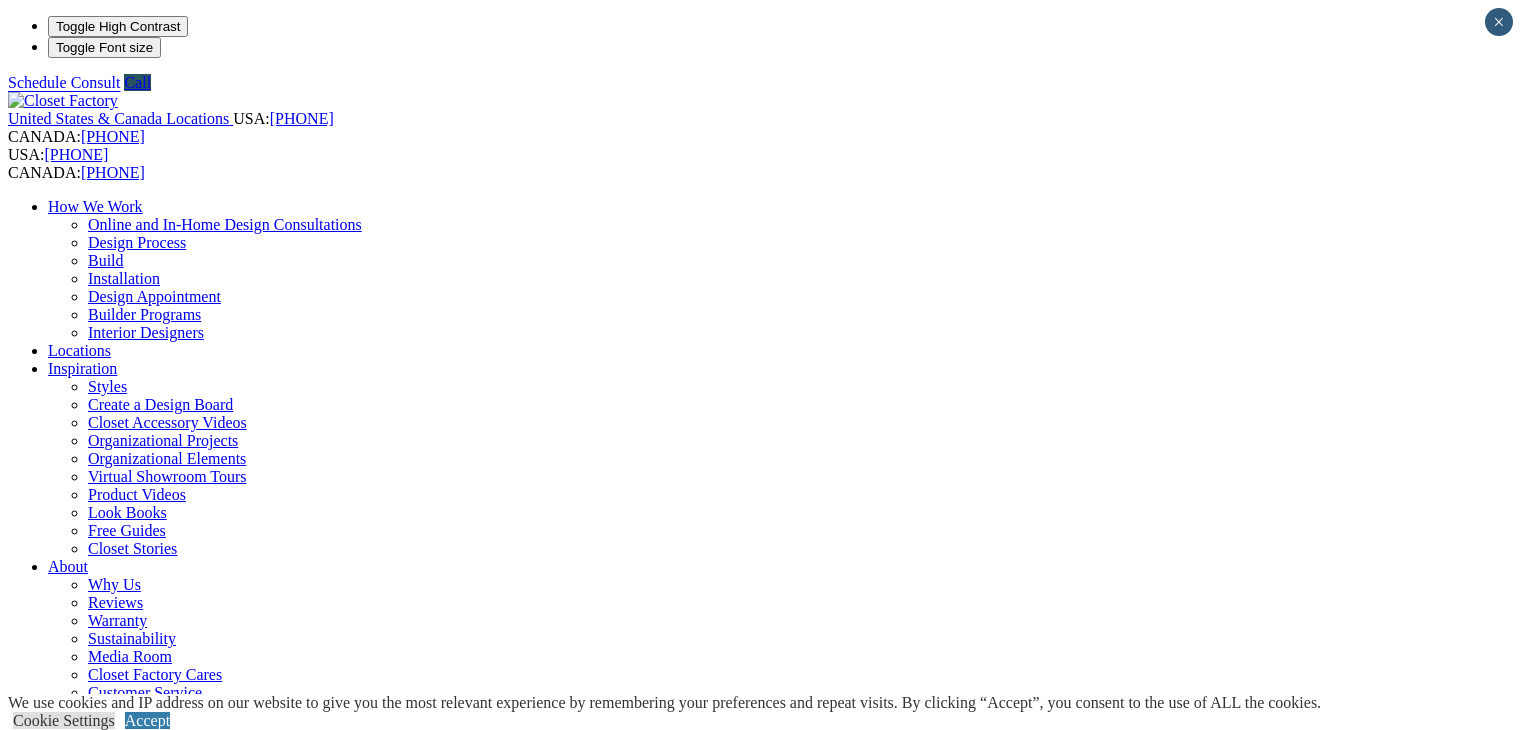 scroll, scrollTop: 0, scrollLeft: 0, axis: both 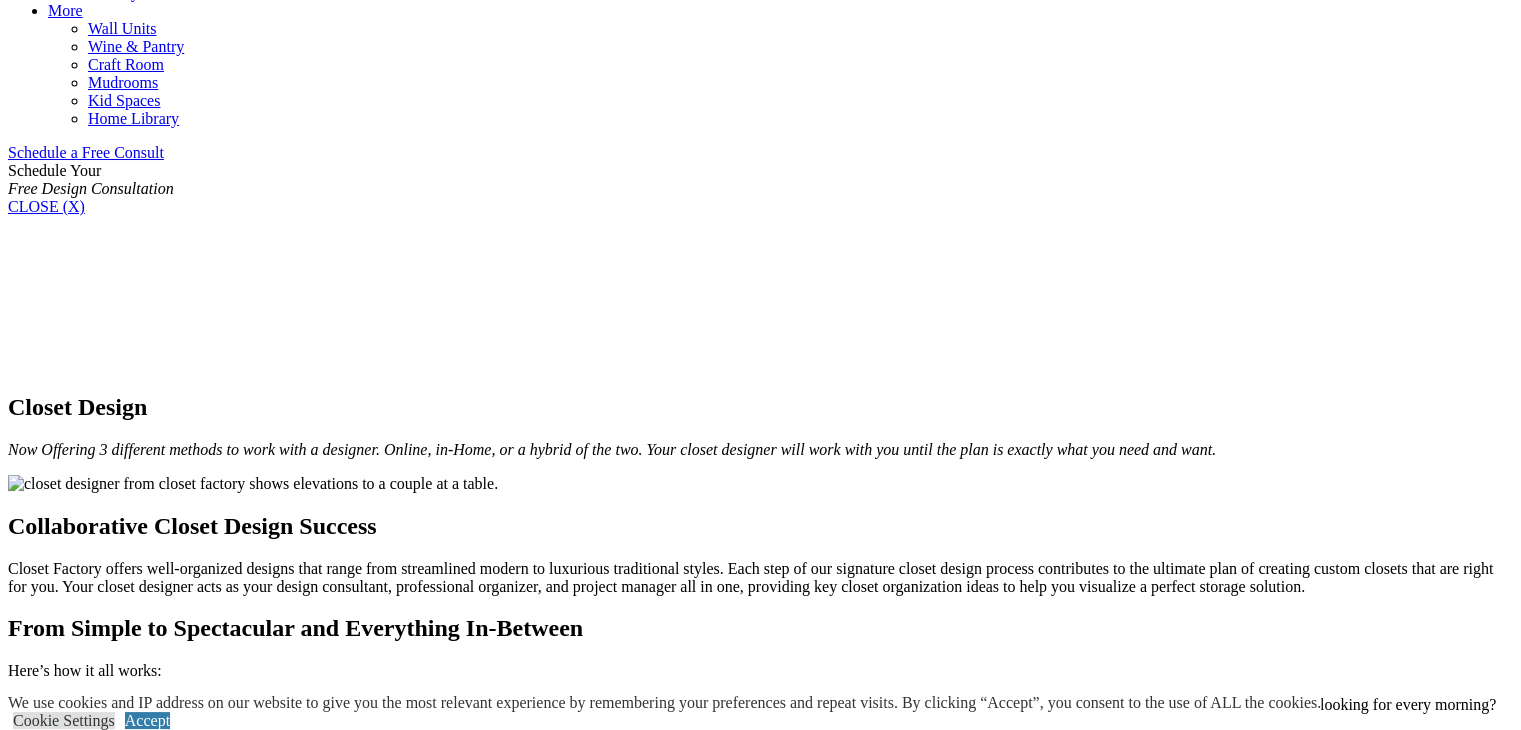 click on "Installation" at bounding box center (124, -922) 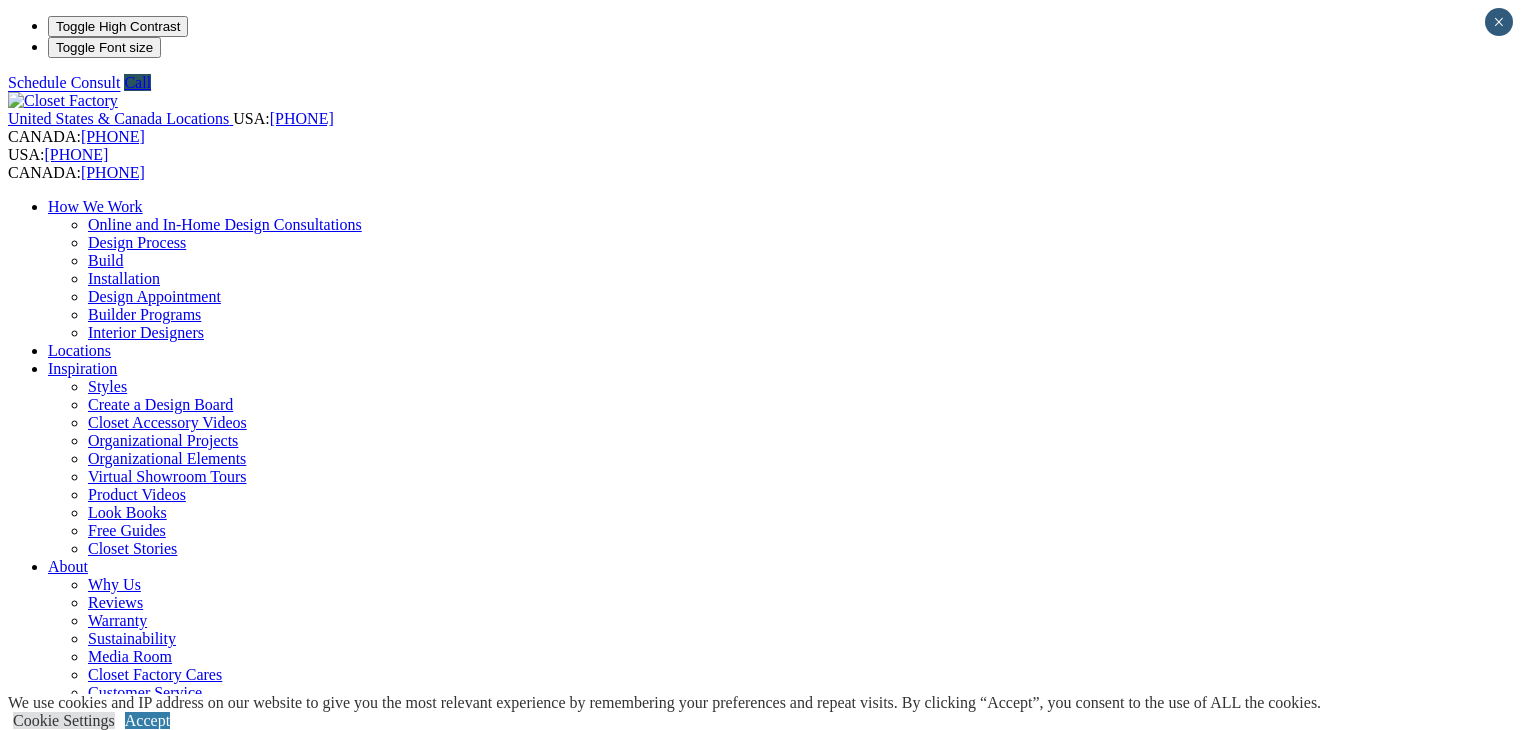 scroll, scrollTop: 0, scrollLeft: 0, axis: both 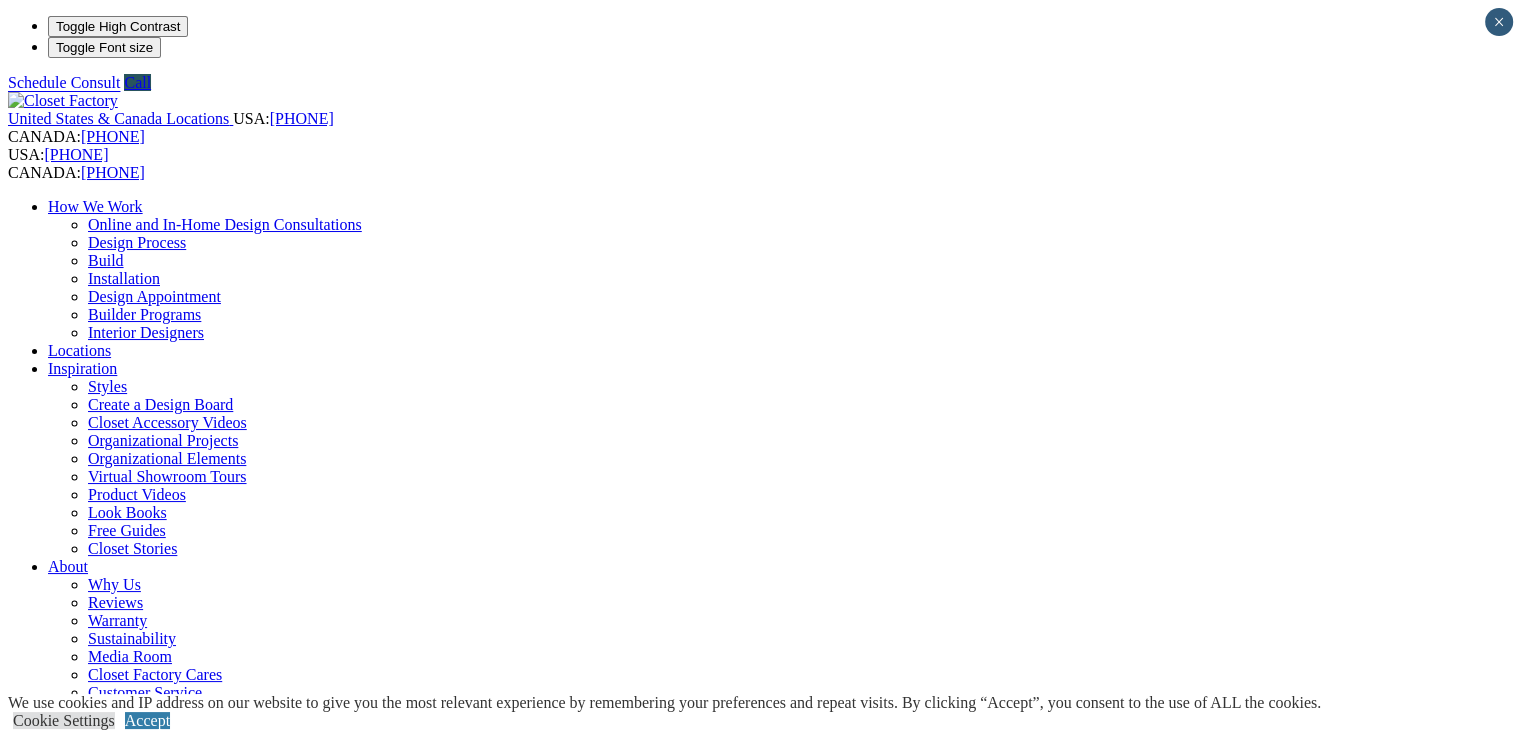 click on "Organizational Elements" at bounding box center (167, 458) 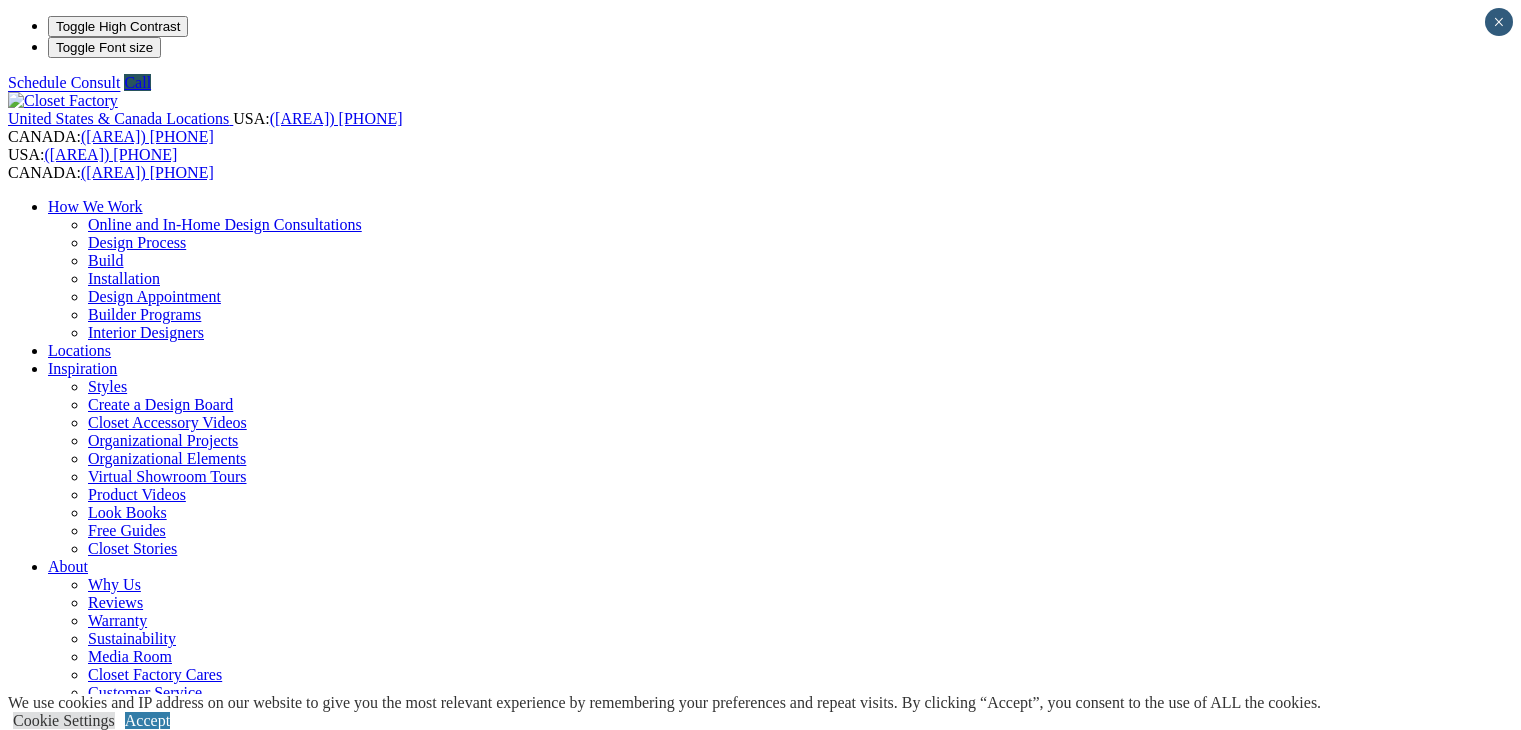 scroll, scrollTop: 0, scrollLeft: 0, axis: both 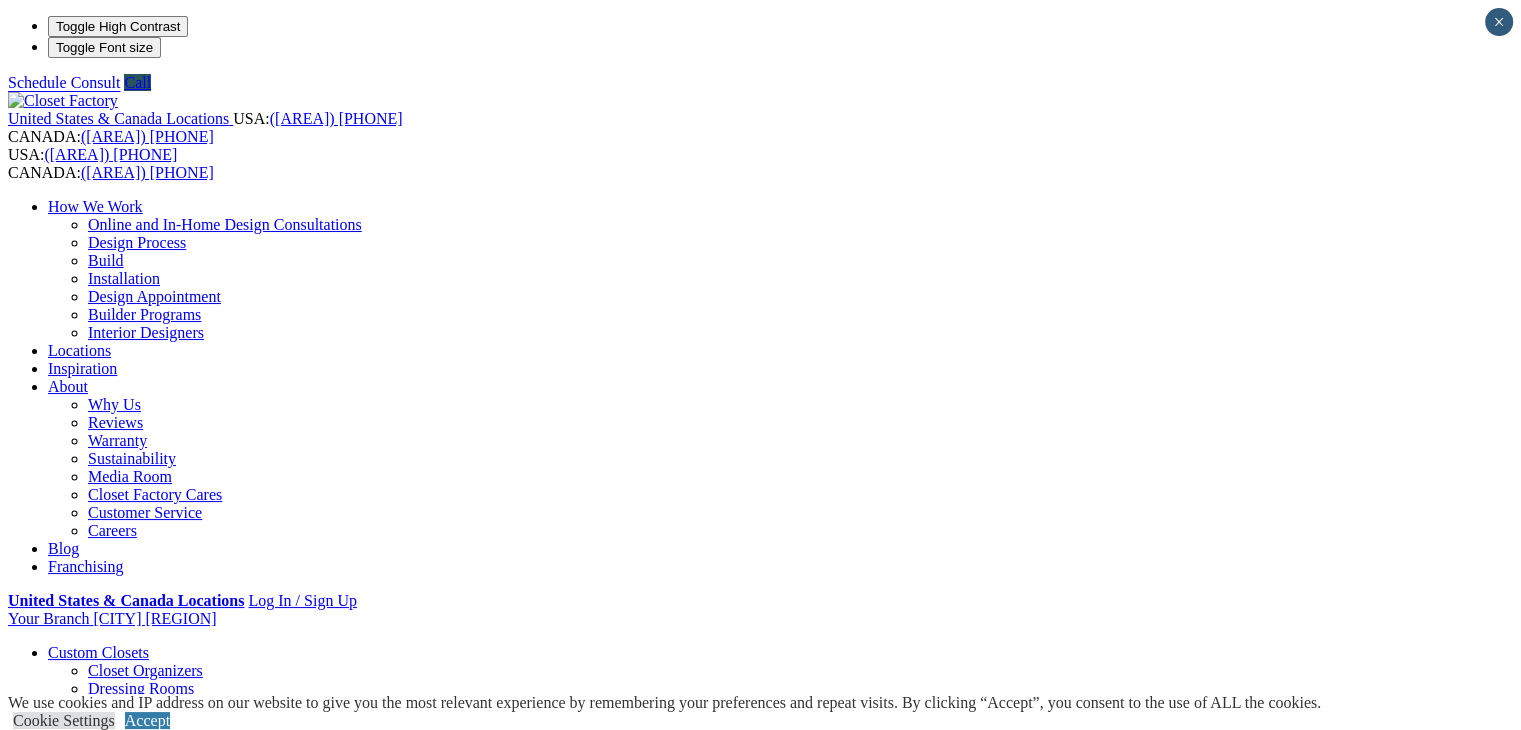 click on "Careers" at bounding box center [112, 530] 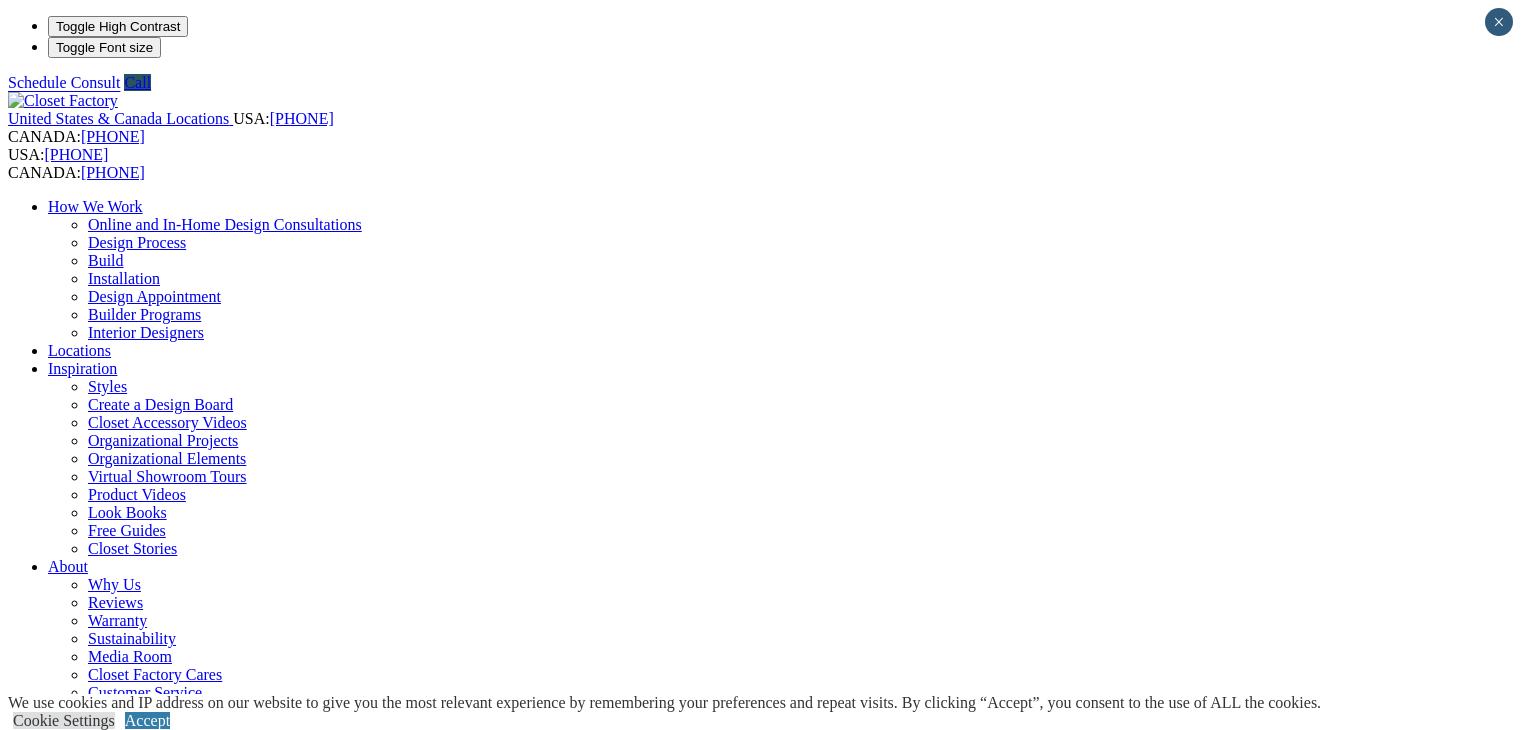scroll, scrollTop: 0, scrollLeft: 0, axis: both 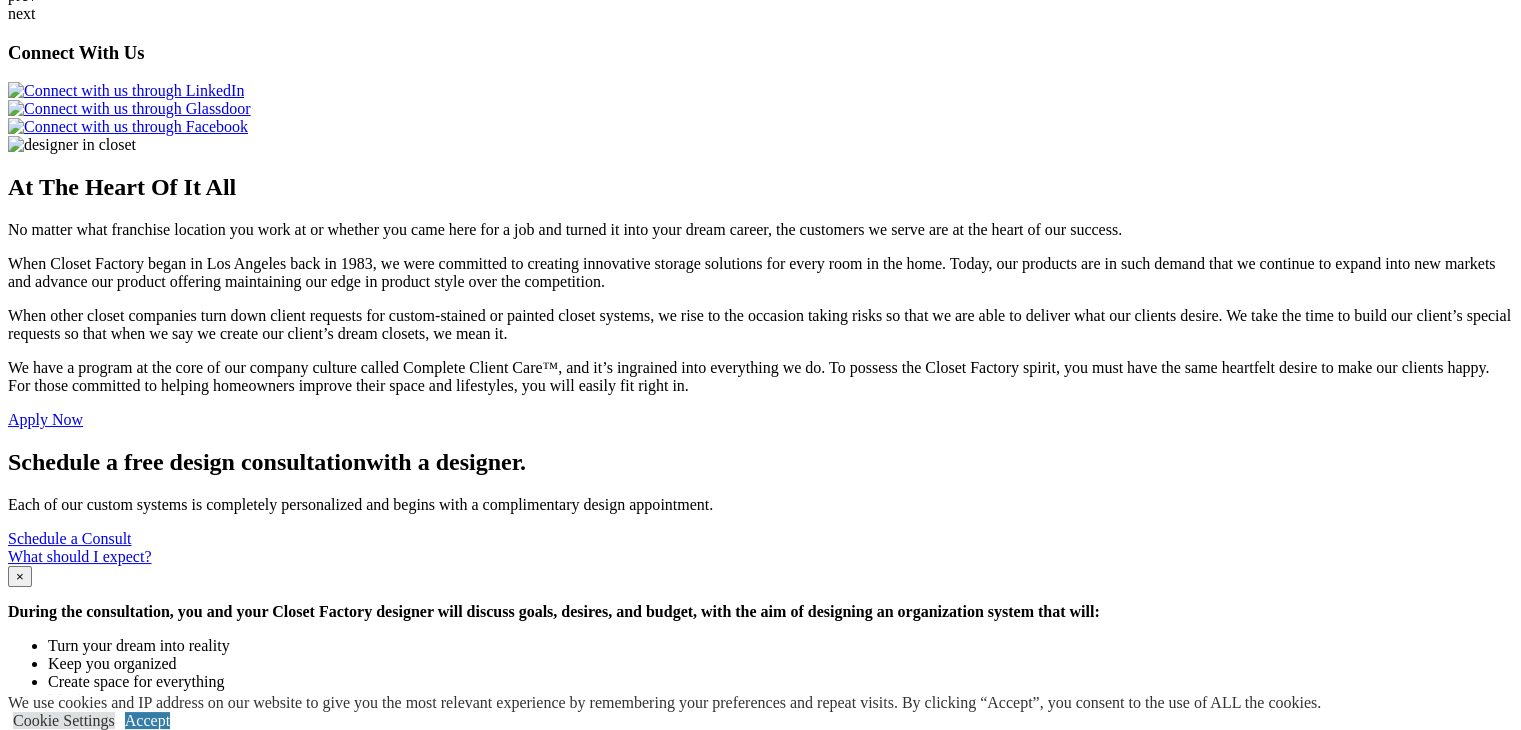 click at bounding box center (82, -275) 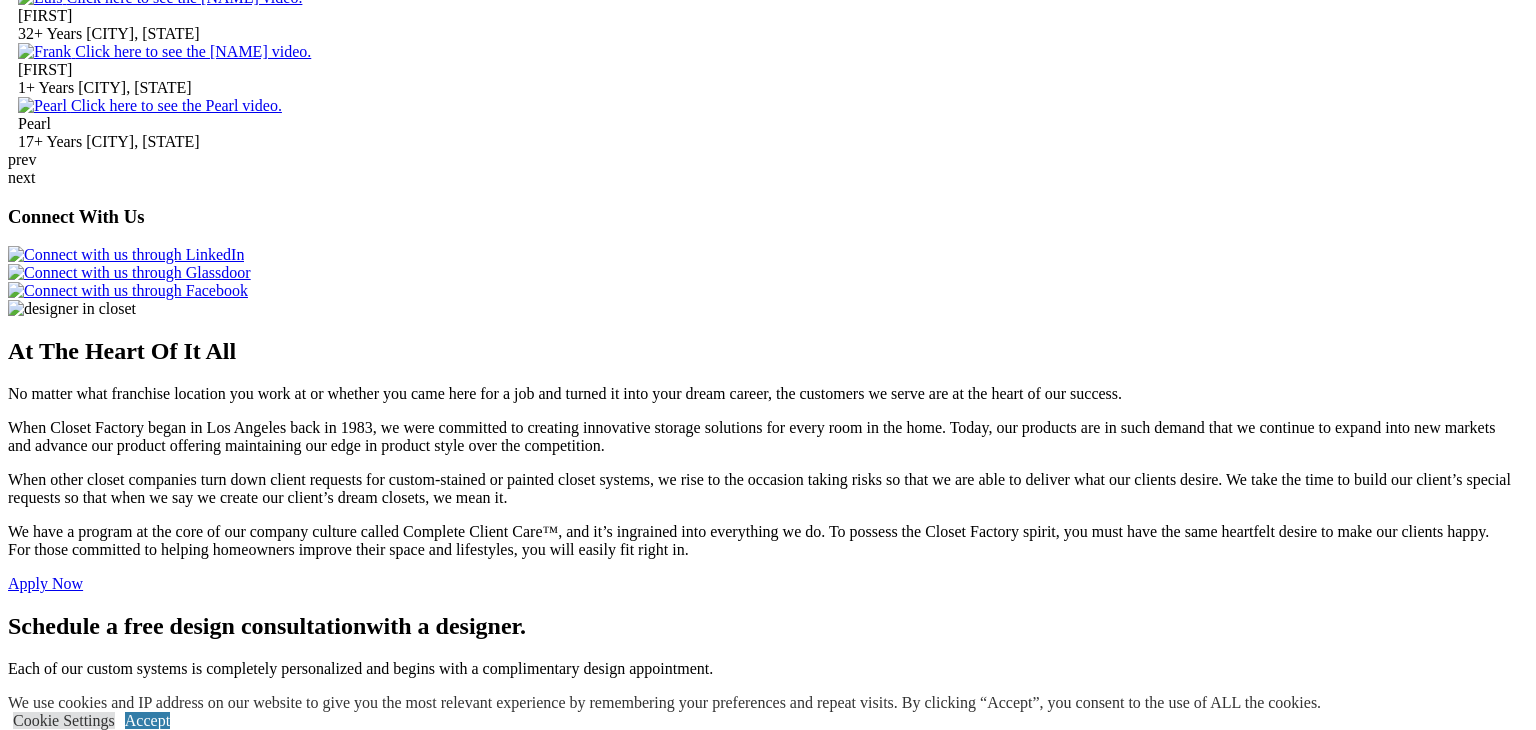 click on "×" at bounding box center (20, -2647) 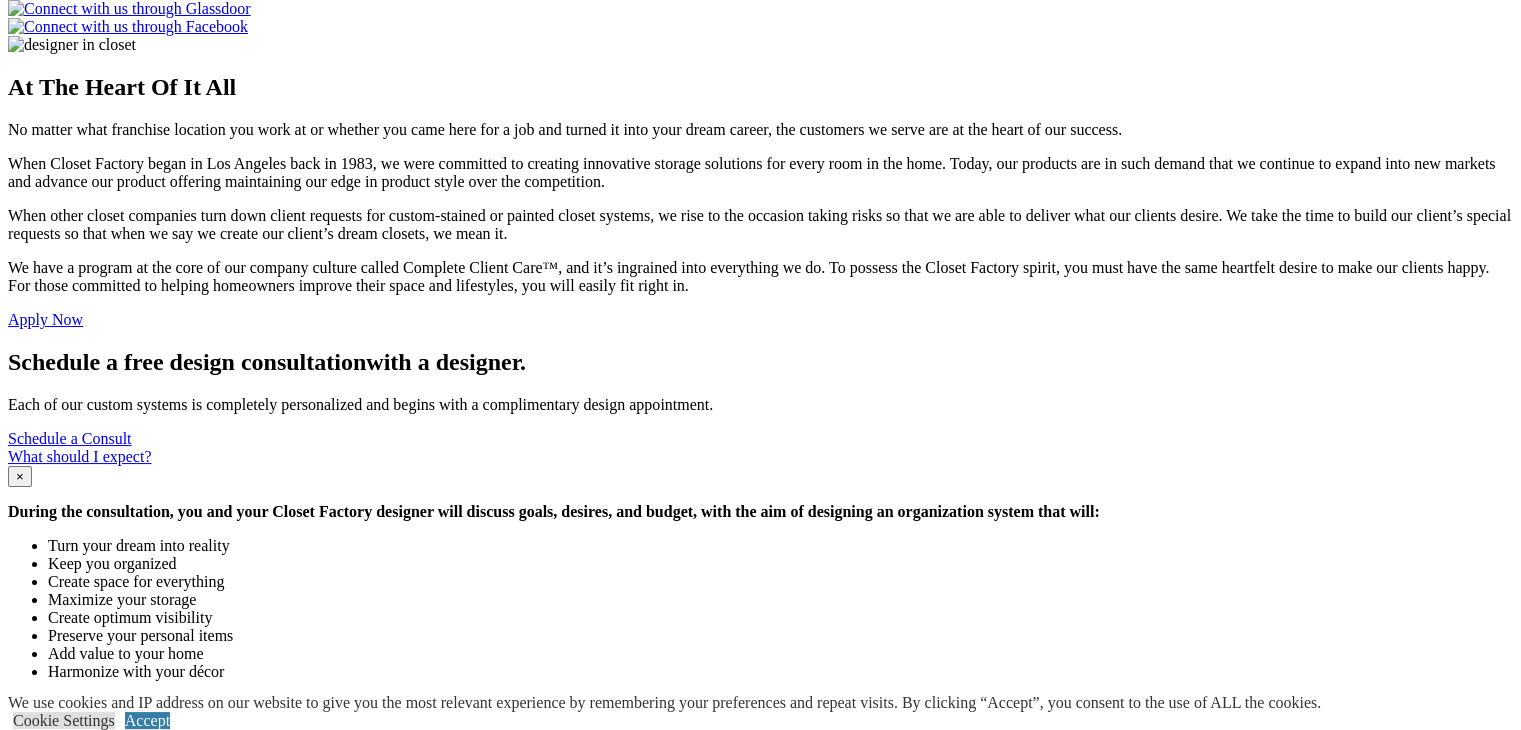 click at bounding box center [81, -321] 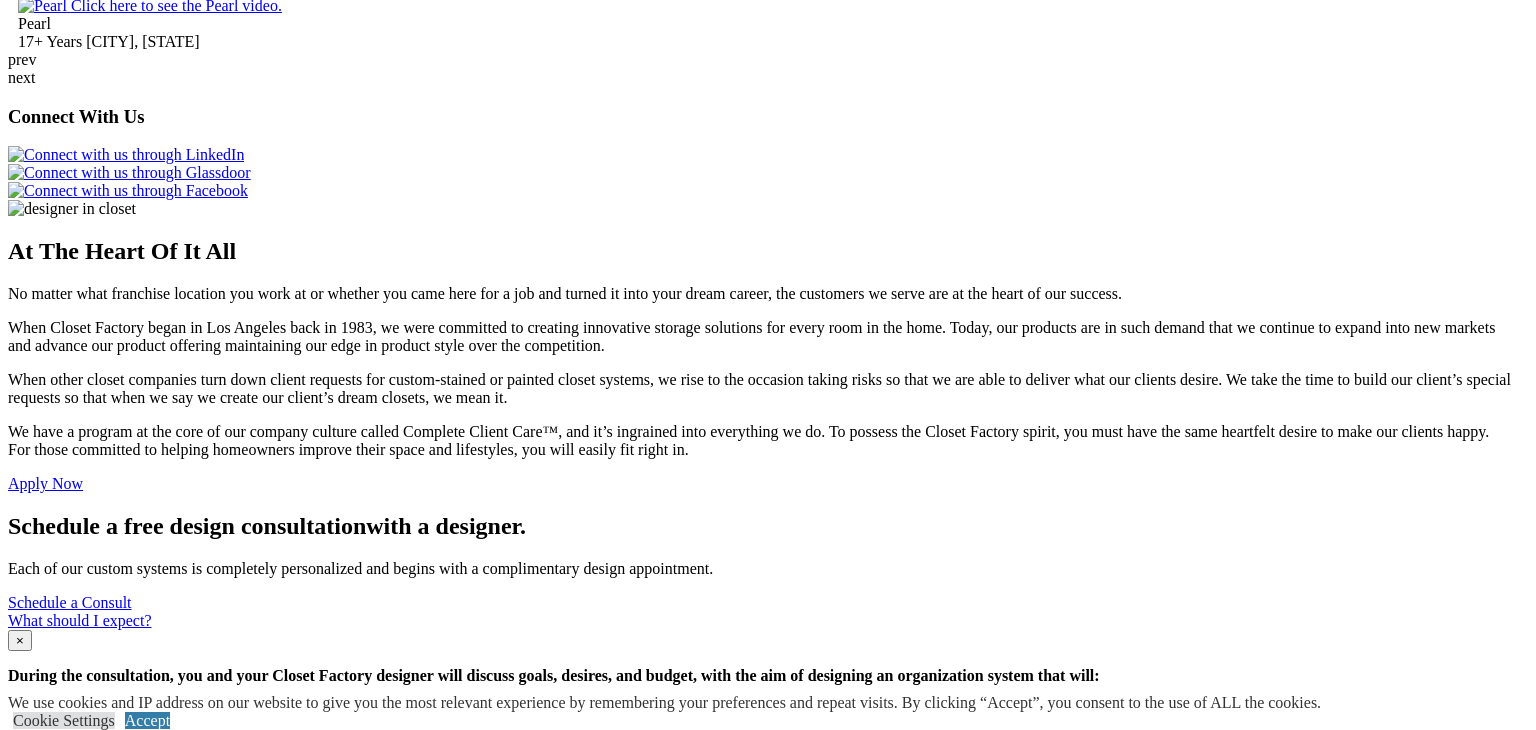click on "×" at bounding box center [20, -2747] 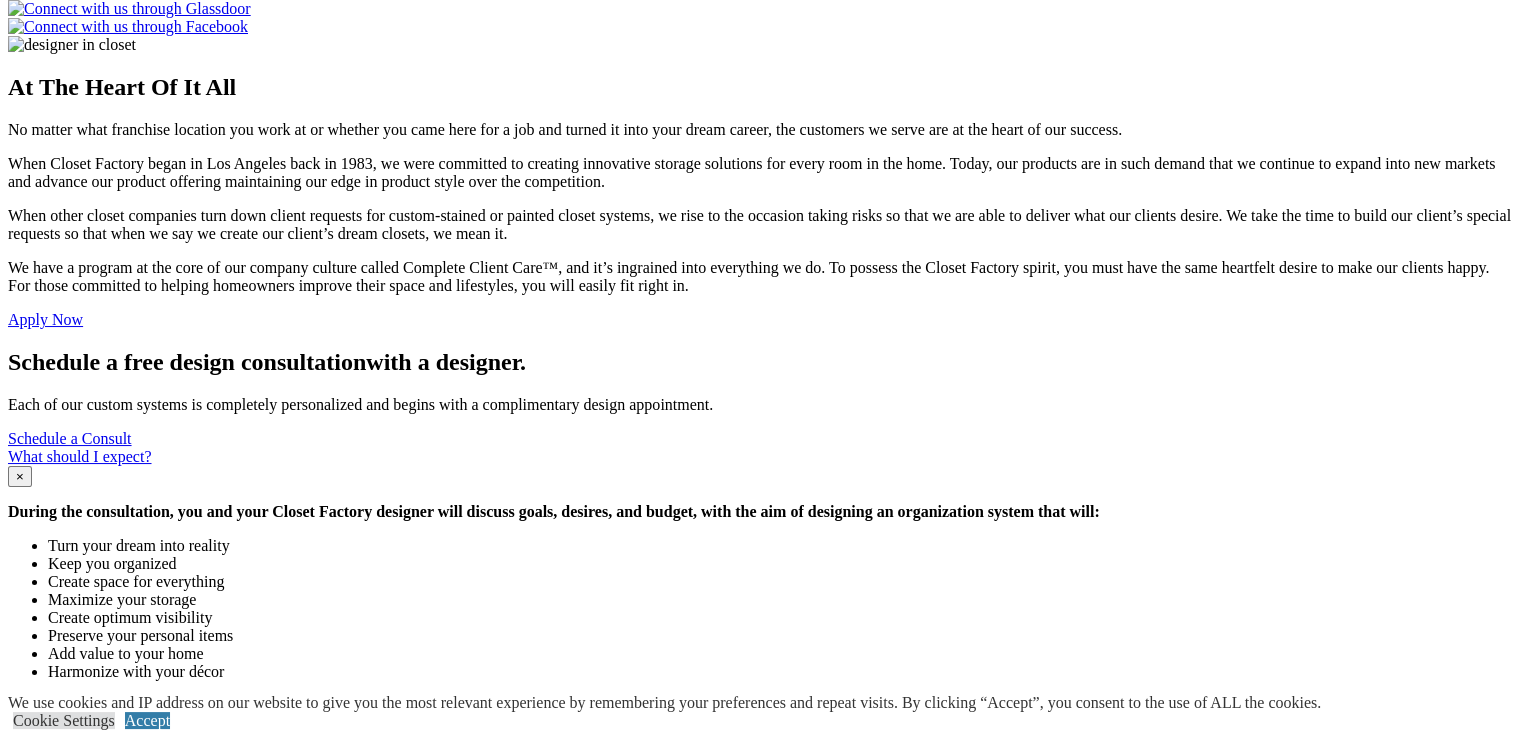 click at bounding box center [87, -429] 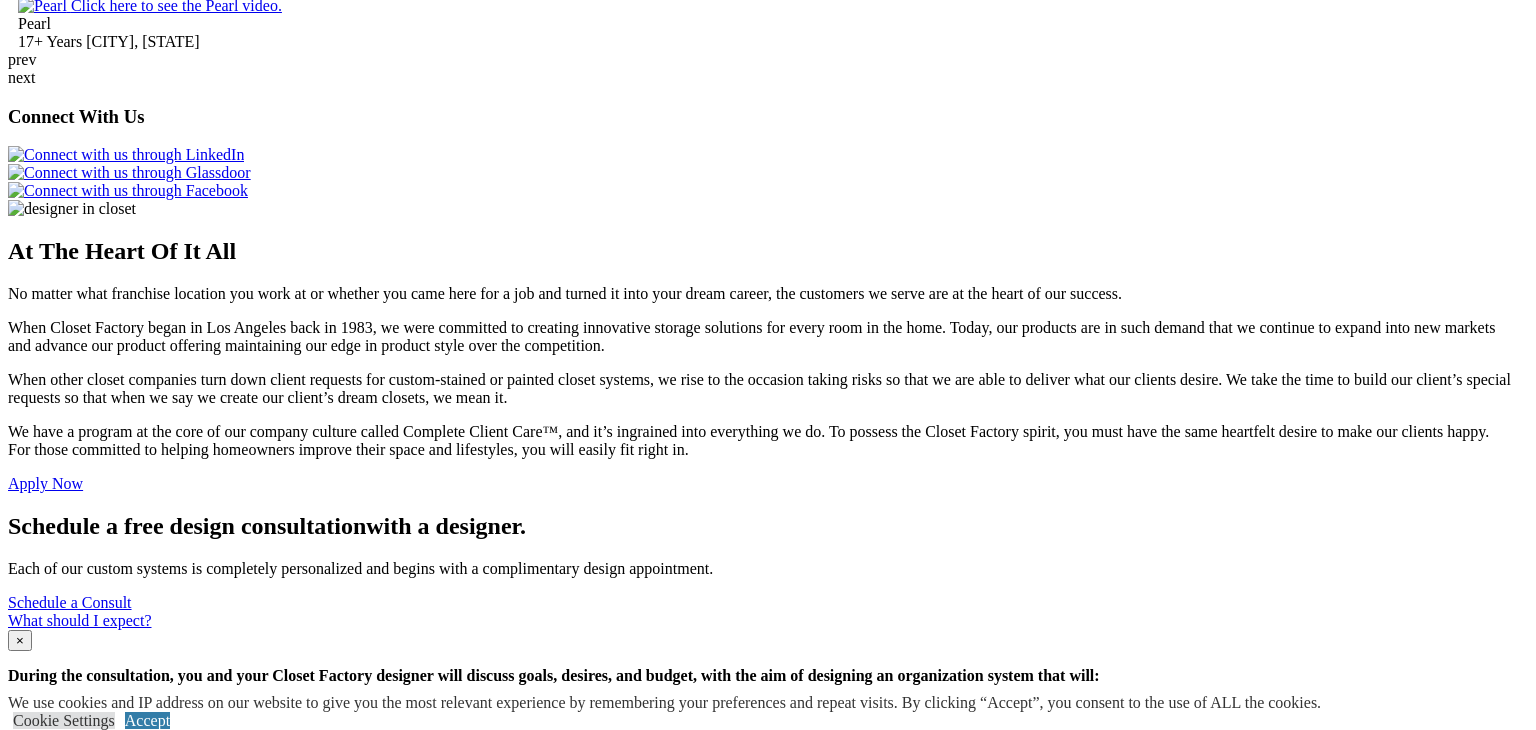 click on "×" at bounding box center (20, -2747) 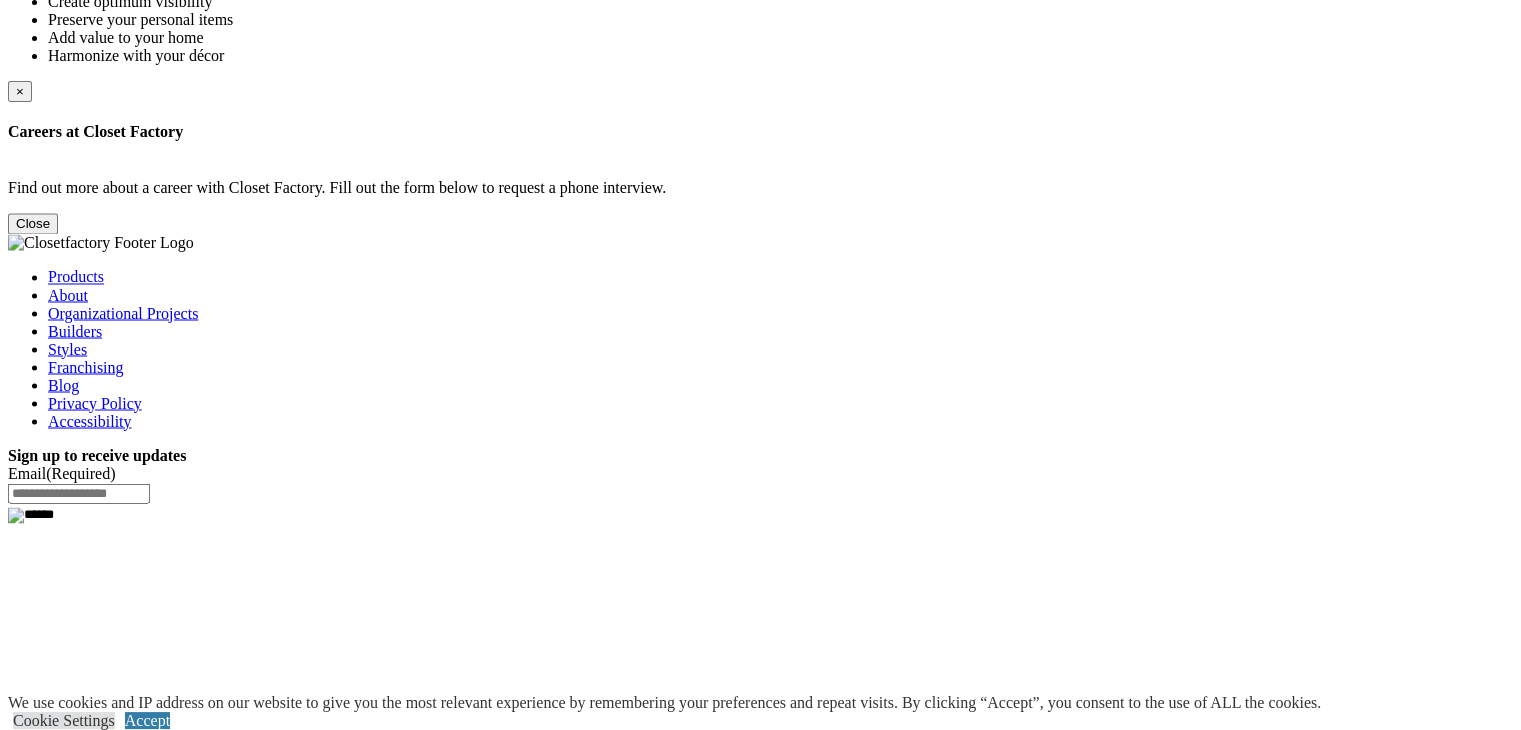 scroll, scrollTop: 3600, scrollLeft: 0, axis: vertical 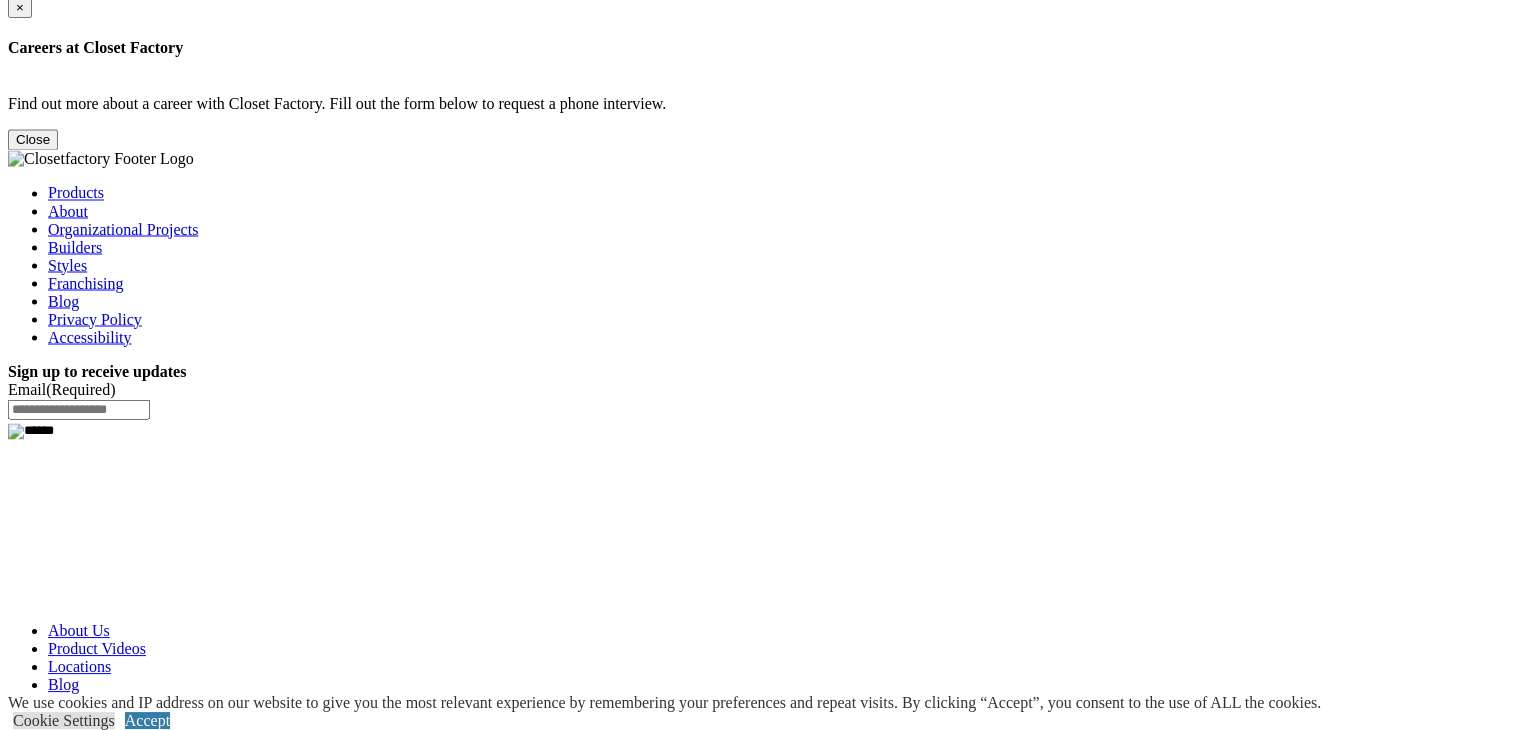 click on "Apply Now" at bounding box center (45, -381) 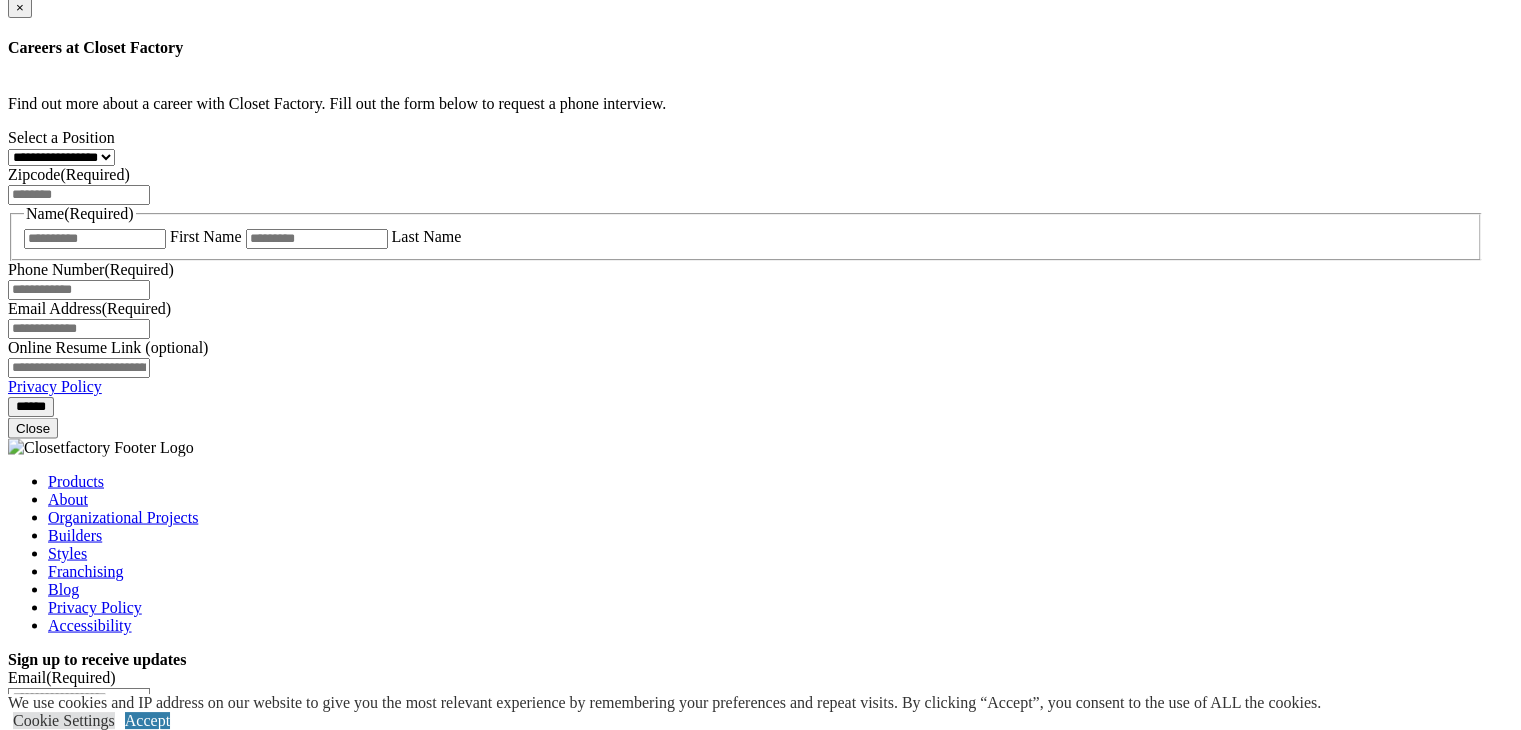 click on "**********" at bounding box center [61, 157] 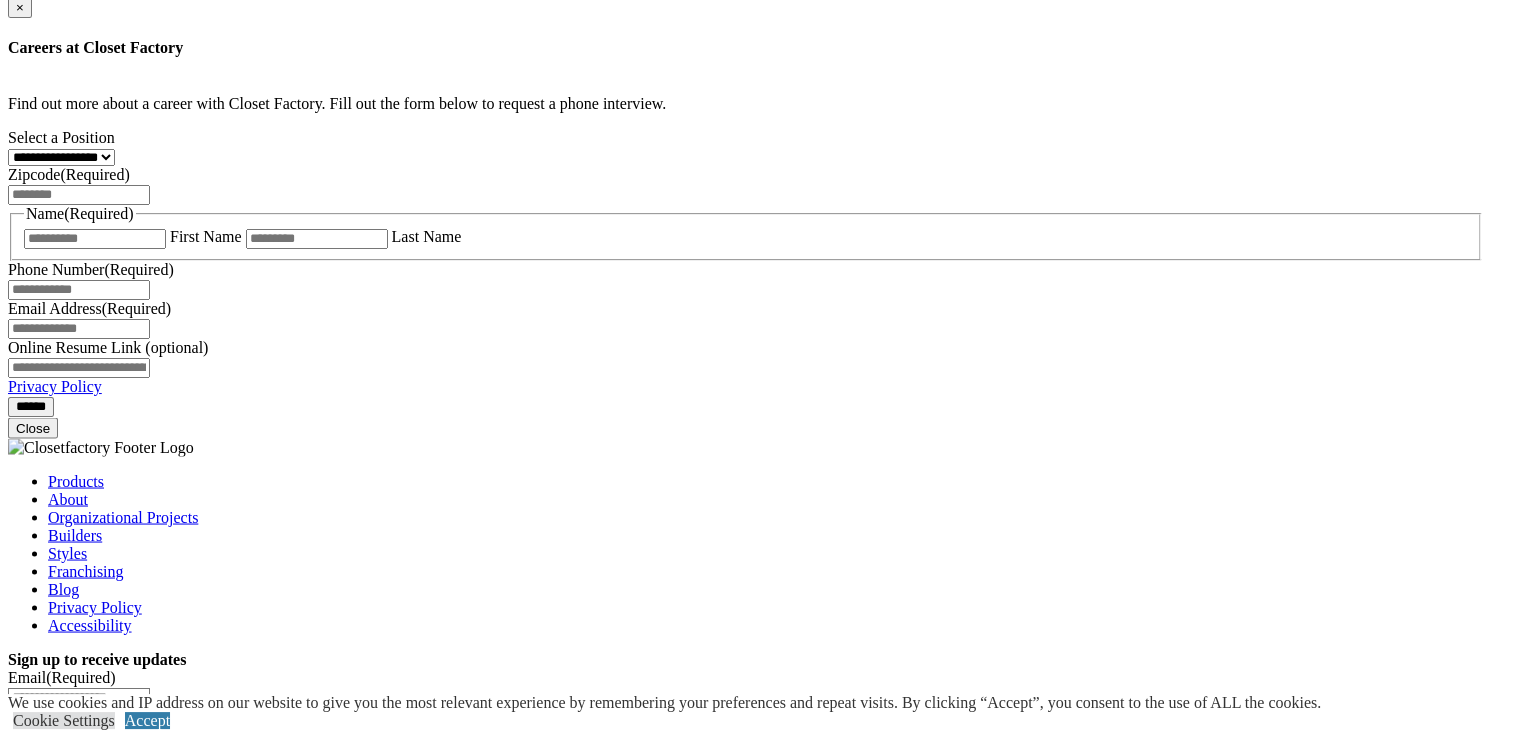 select on "*****" 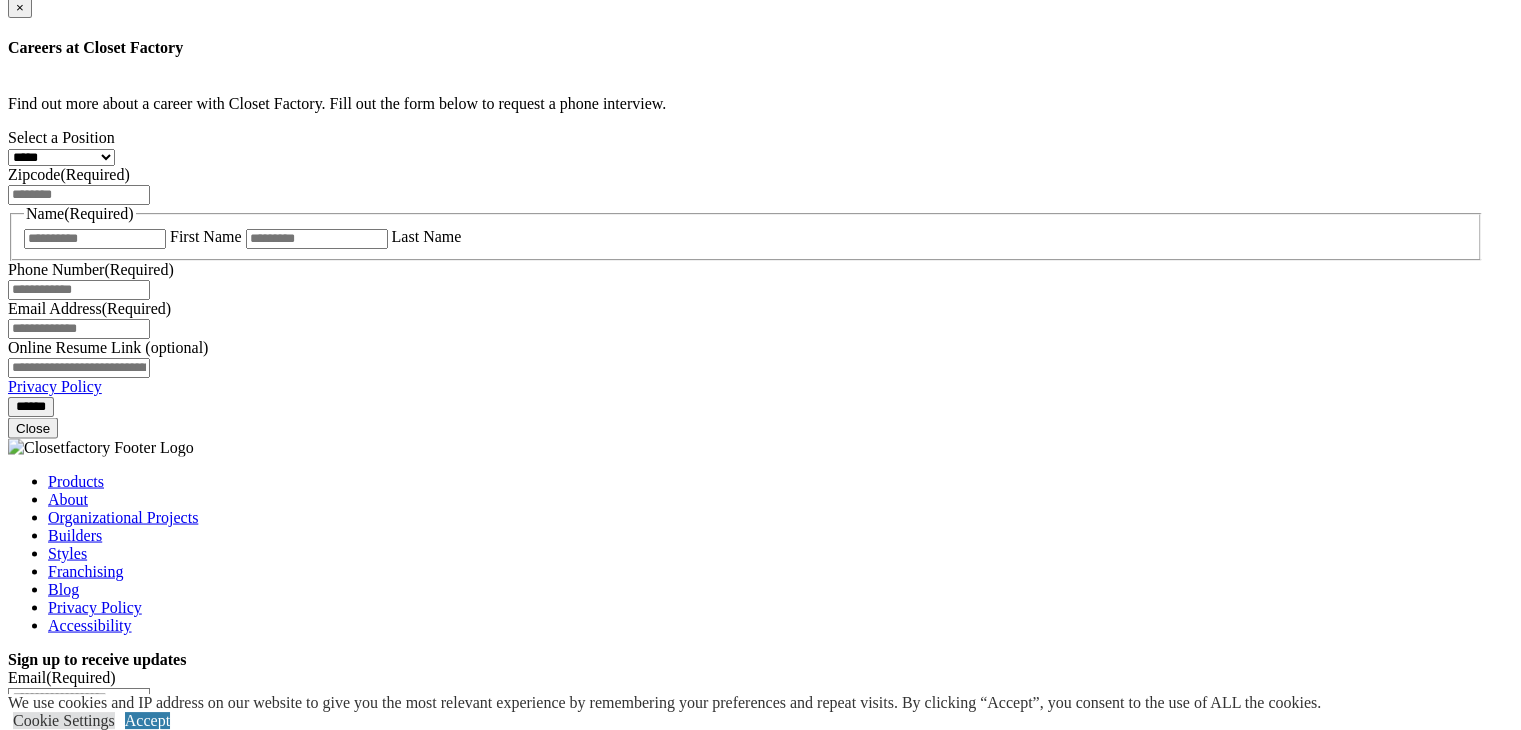 click on "**********" at bounding box center [61, 157] 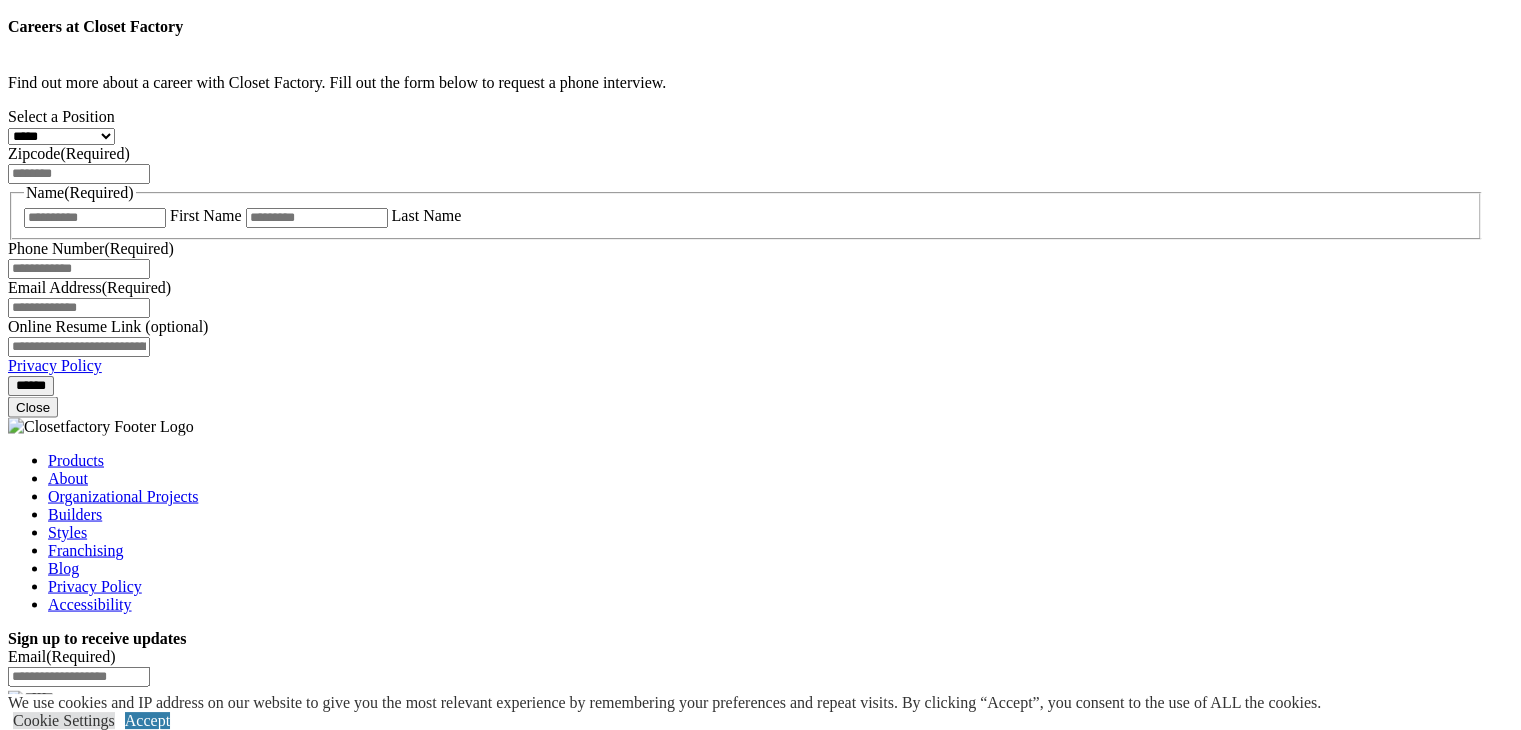 scroll, scrollTop: 3600, scrollLeft: 0, axis: vertical 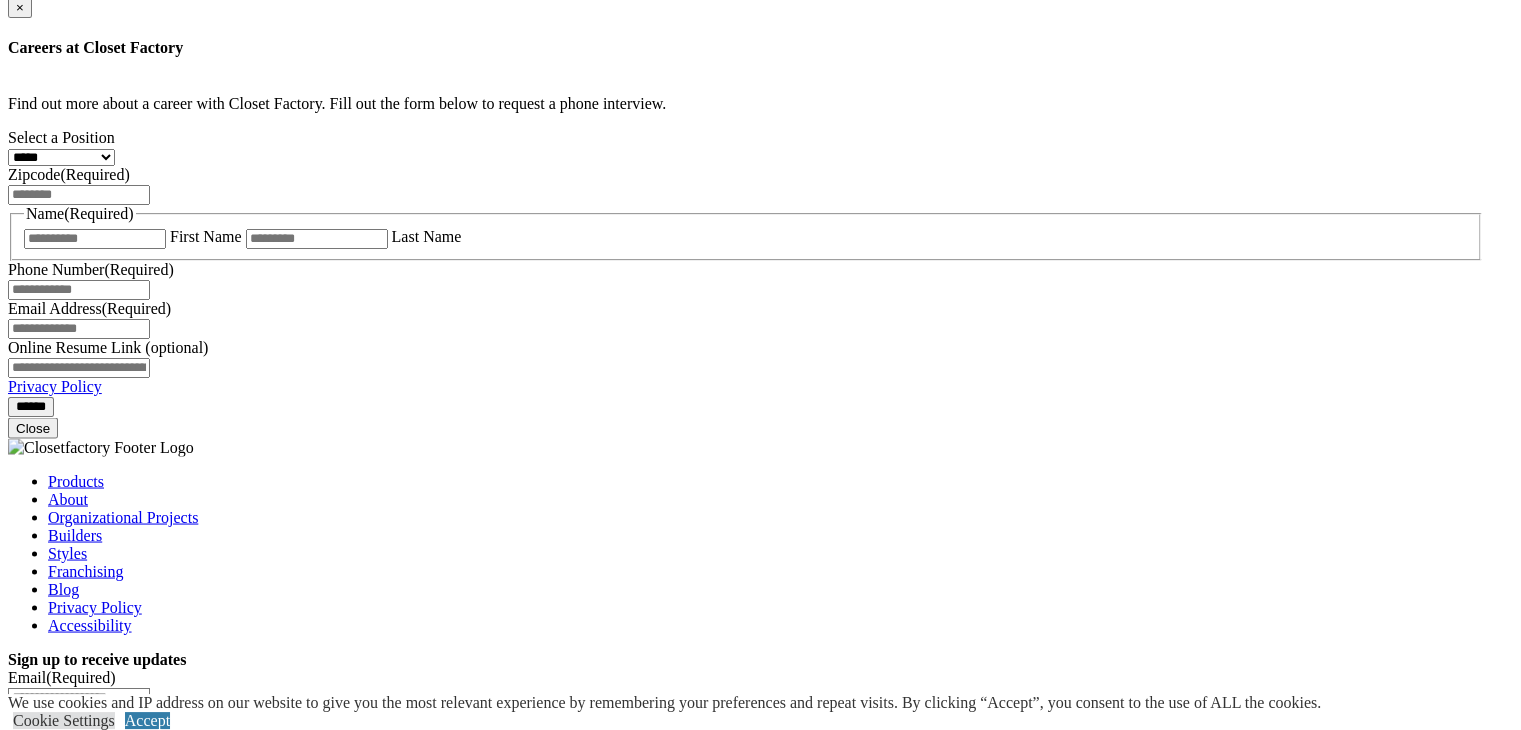click on "×" at bounding box center [20, 7] 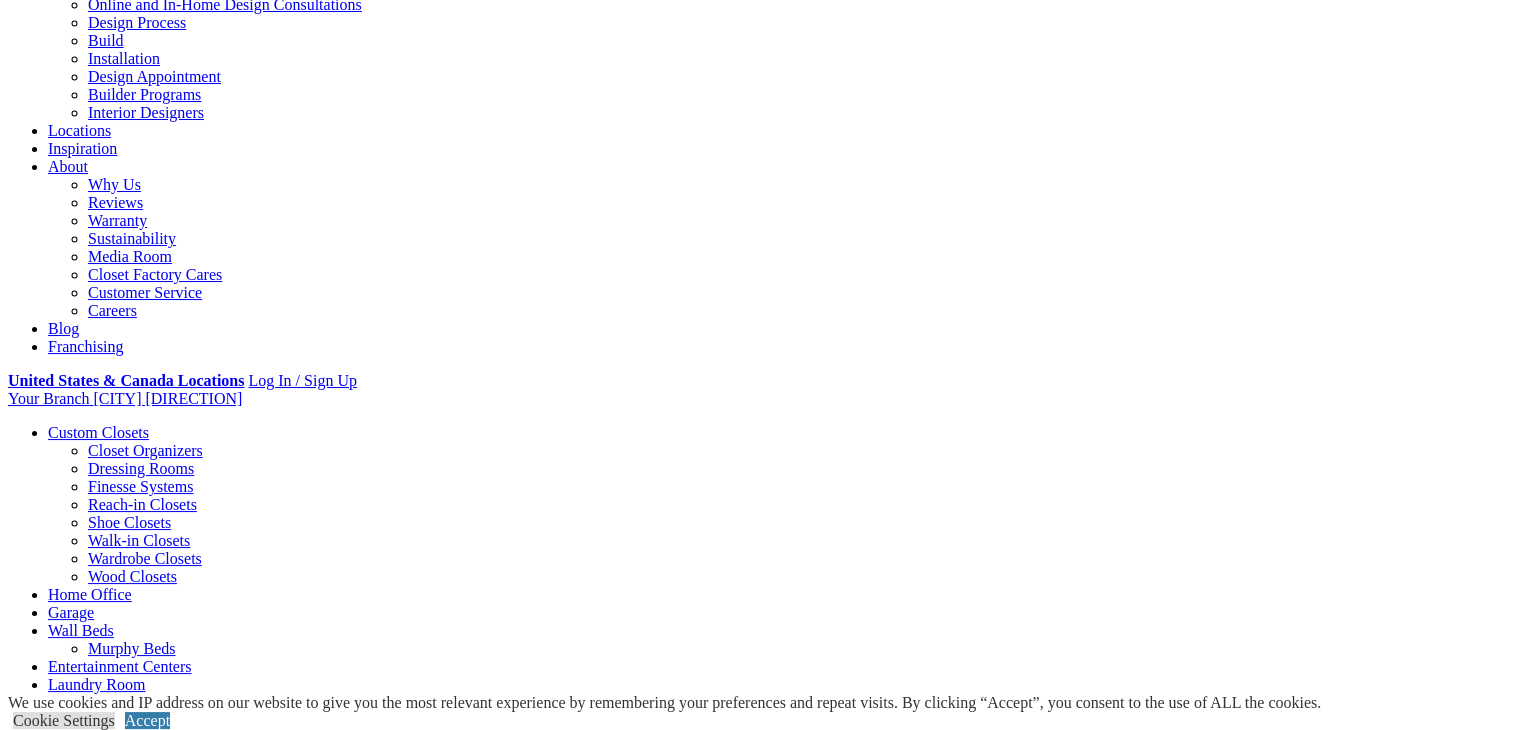 scroll, scrollTop: 200, scrollLeft: 0, axis: vertical 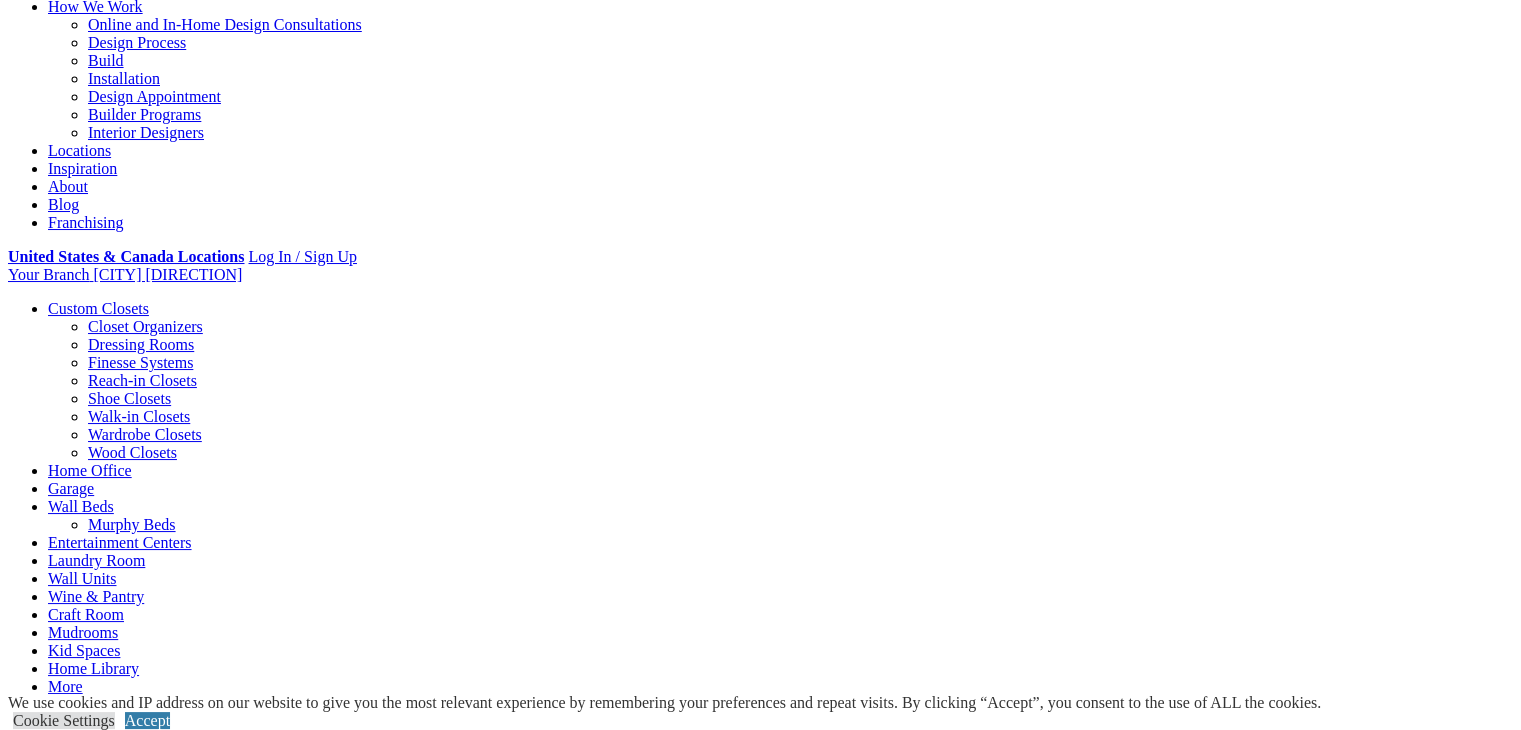 click on "Locations" at bounding box center (79, 150) 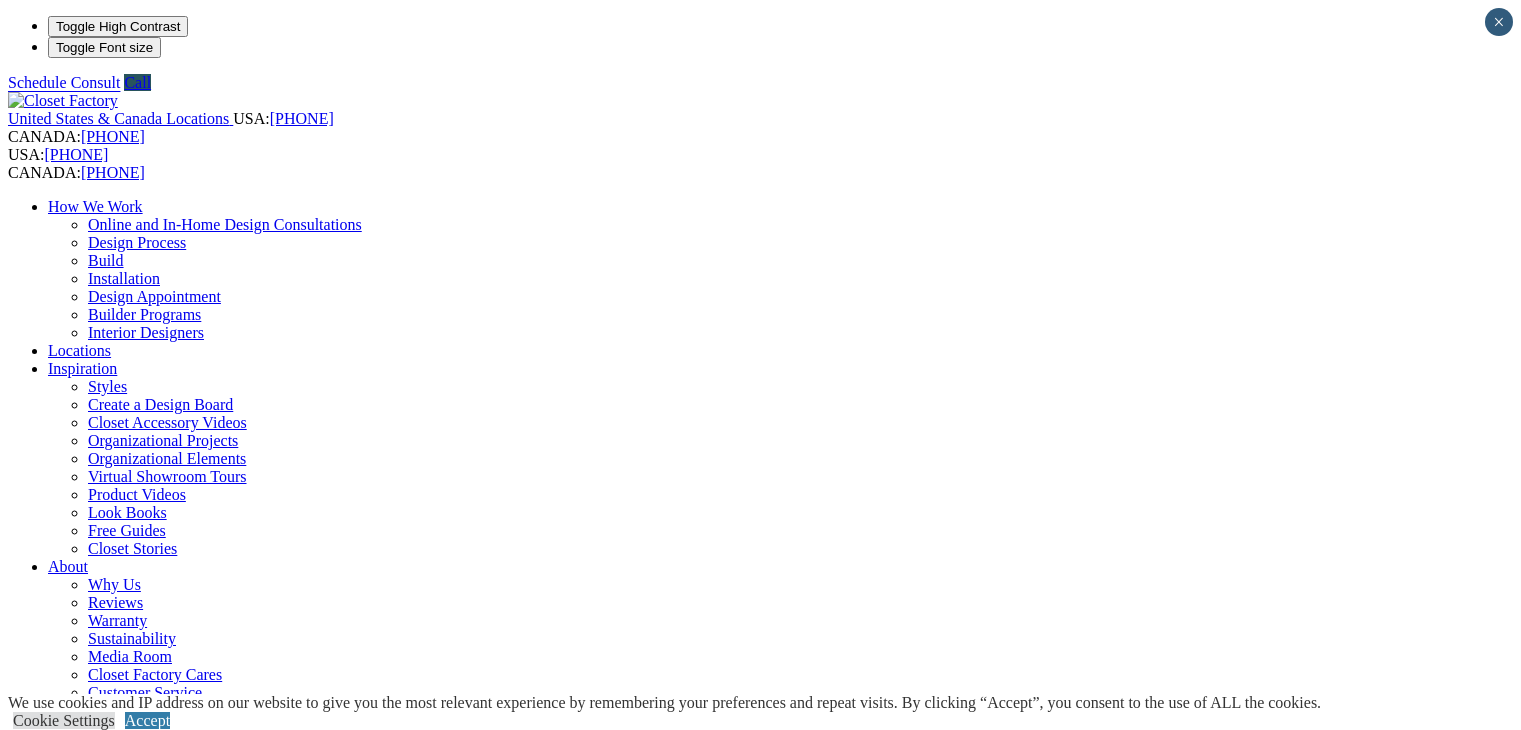 scroll, scrollTop: 0, scrollLeft: 0, axis: both 